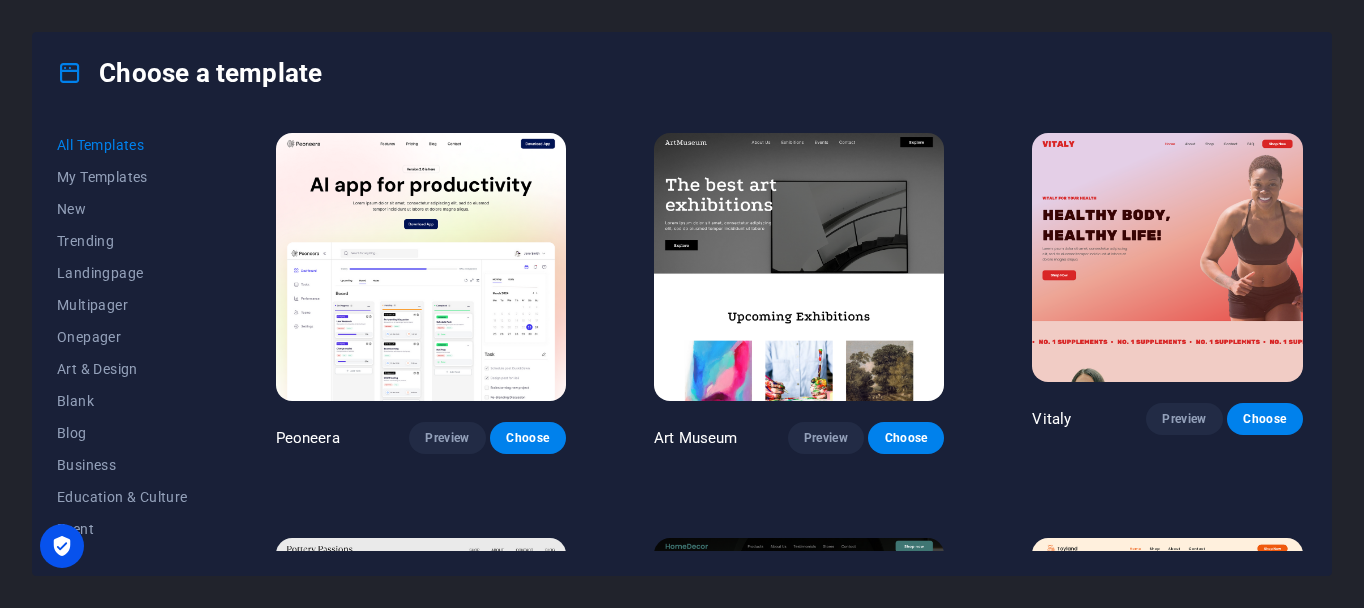 scroll, scrollTop: 0, scrollLeft: 0, axis: both 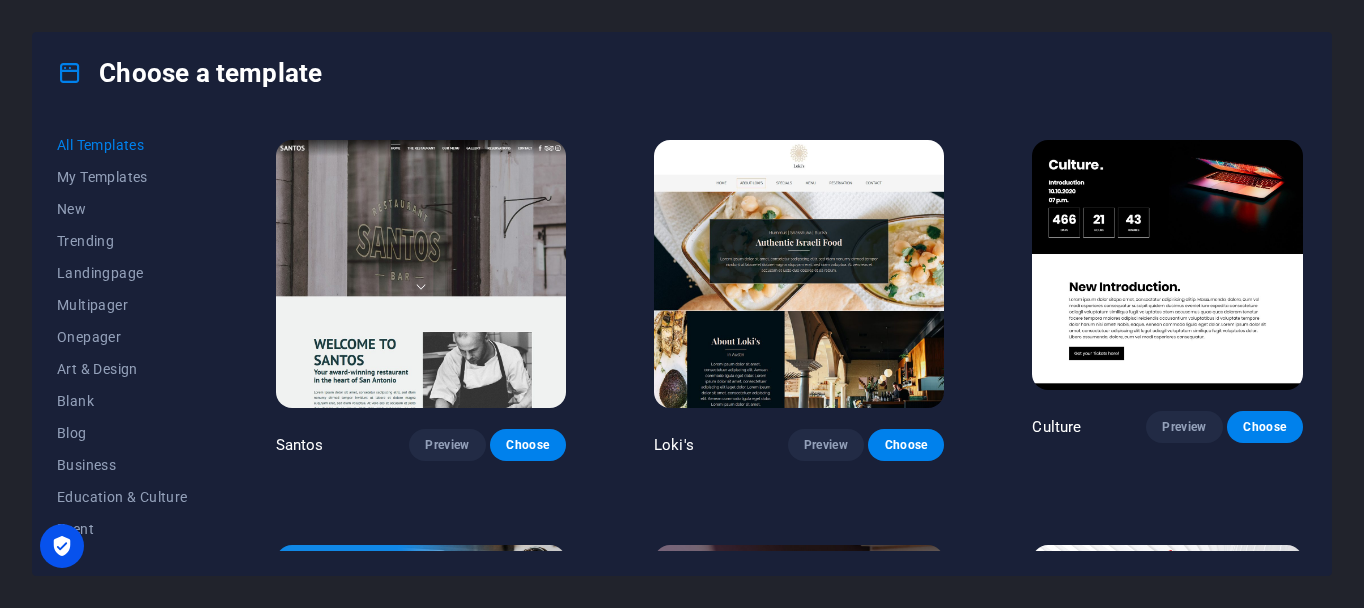 click at bounding box center [799, 679] 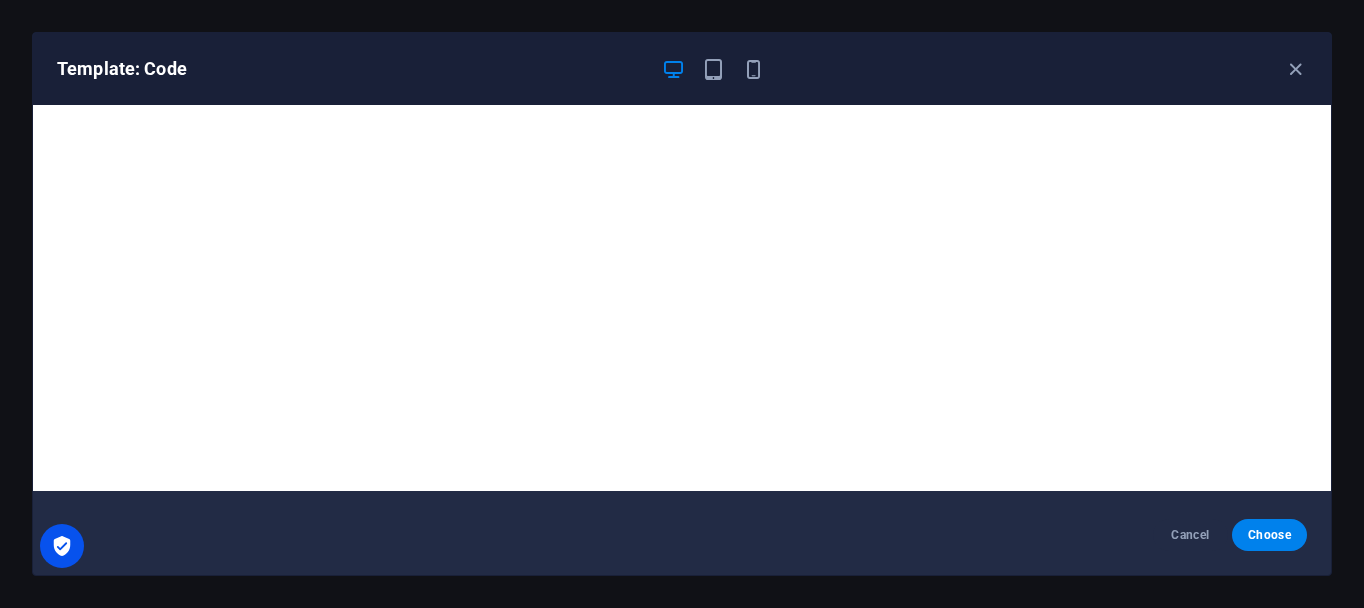 scroll, scrollTop: 5, scrollLeft: 0, axis: vertical 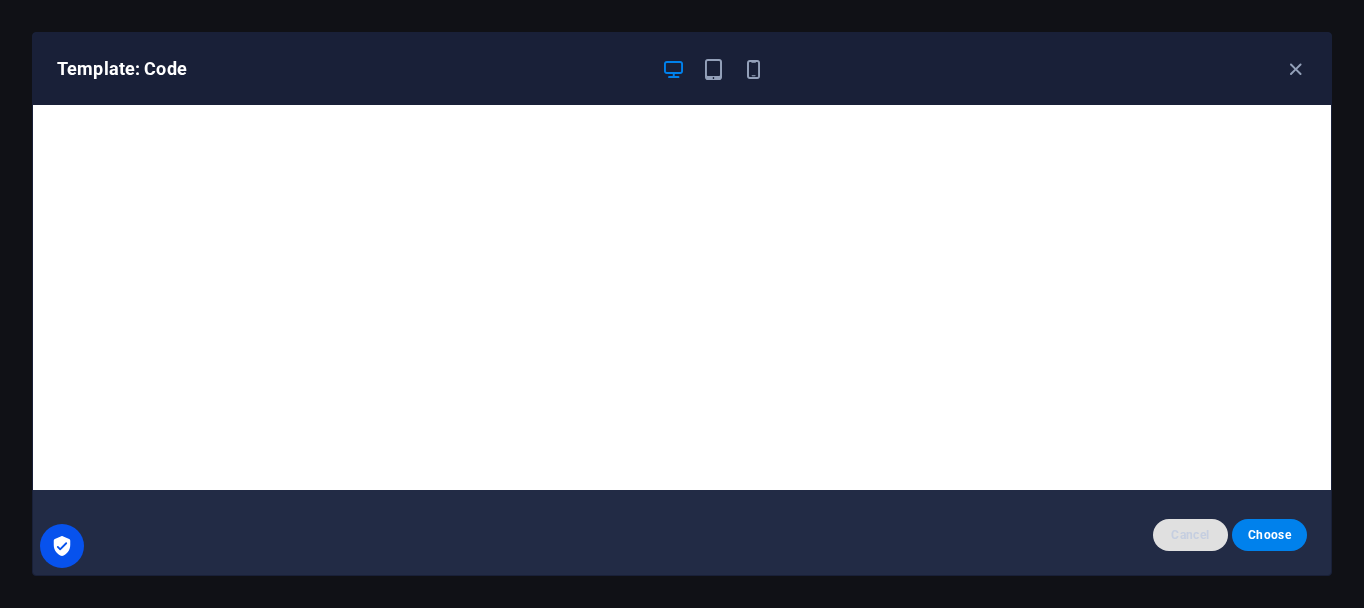 click on "Cancel" at bounding box center [1190, 535] 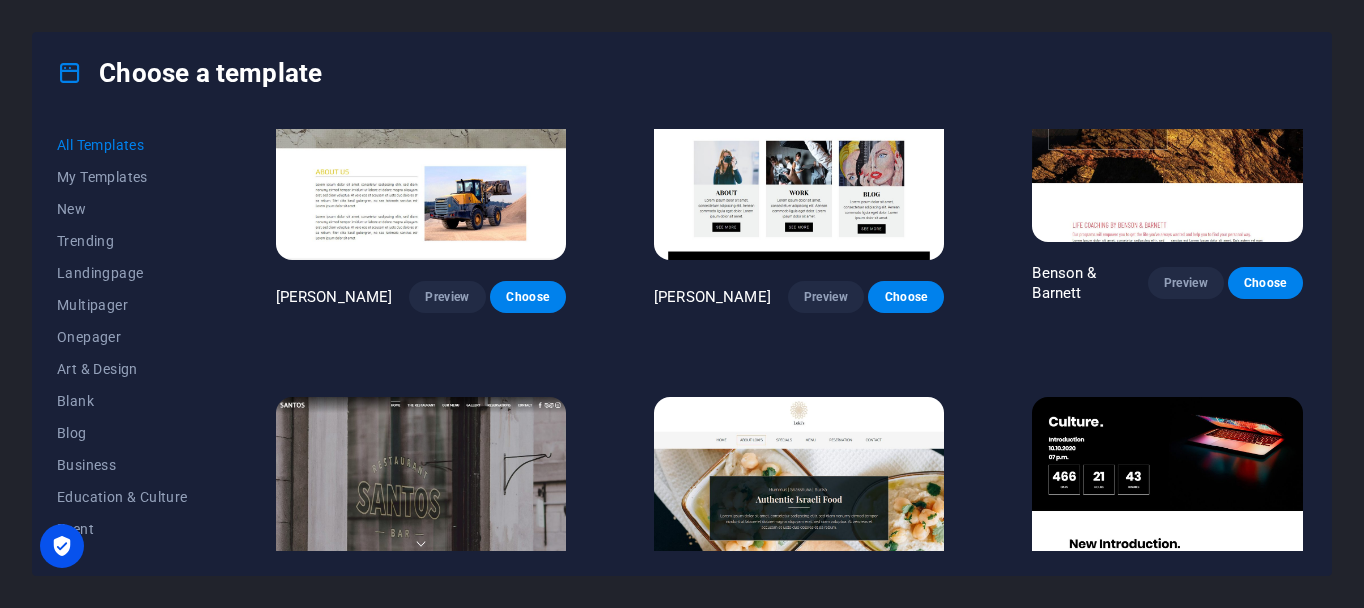 scroll, scrollTop: 18919, scrollLeft: 0, axis: vertical 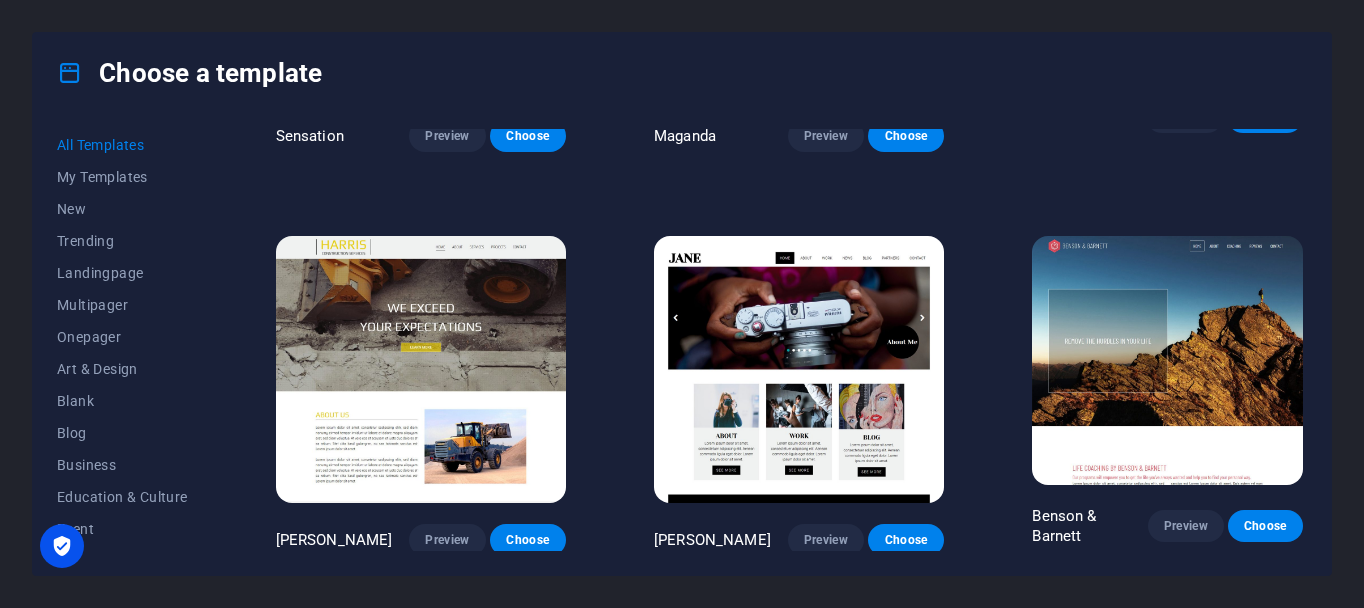 click at bounding box center (1167, 764) 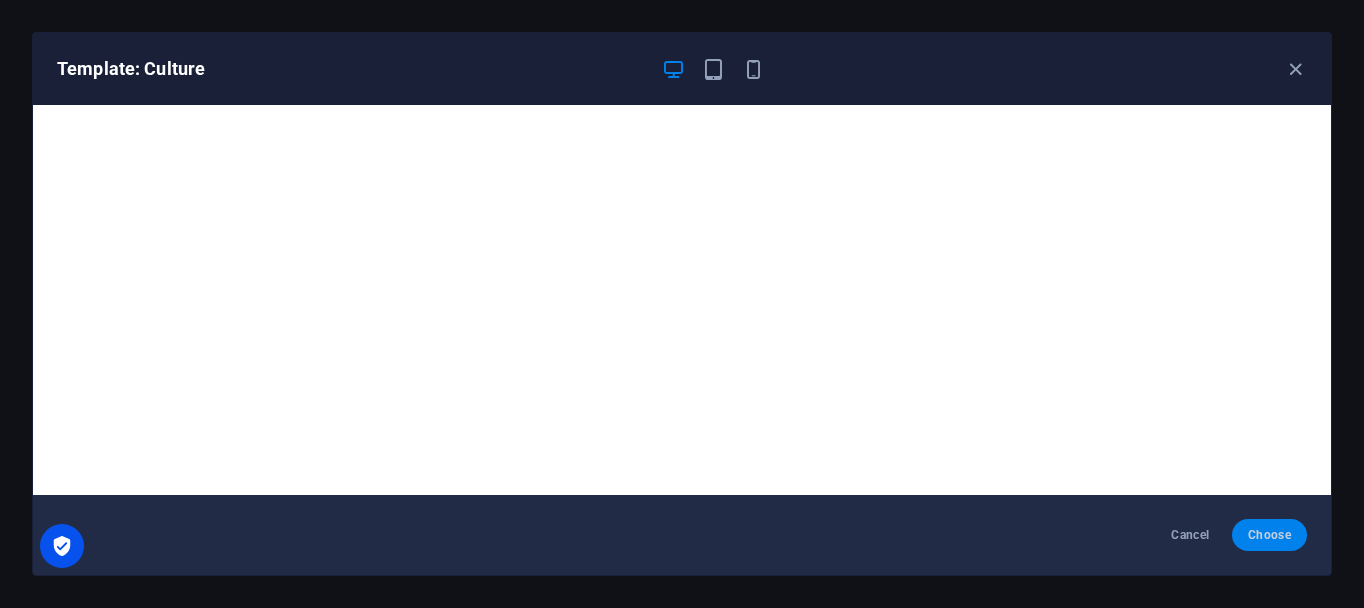click on "Choose" at bounding box center [1269, 535] 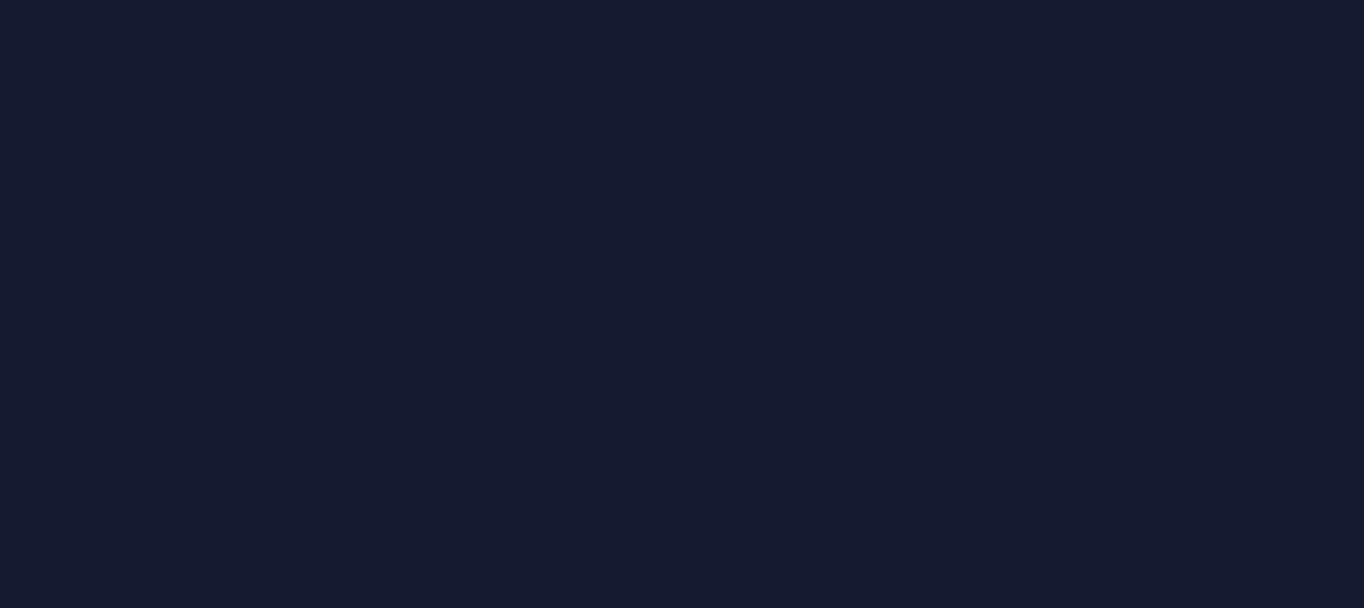 scroll, scrollTop: 0, scrollLeft: 0, axis: both 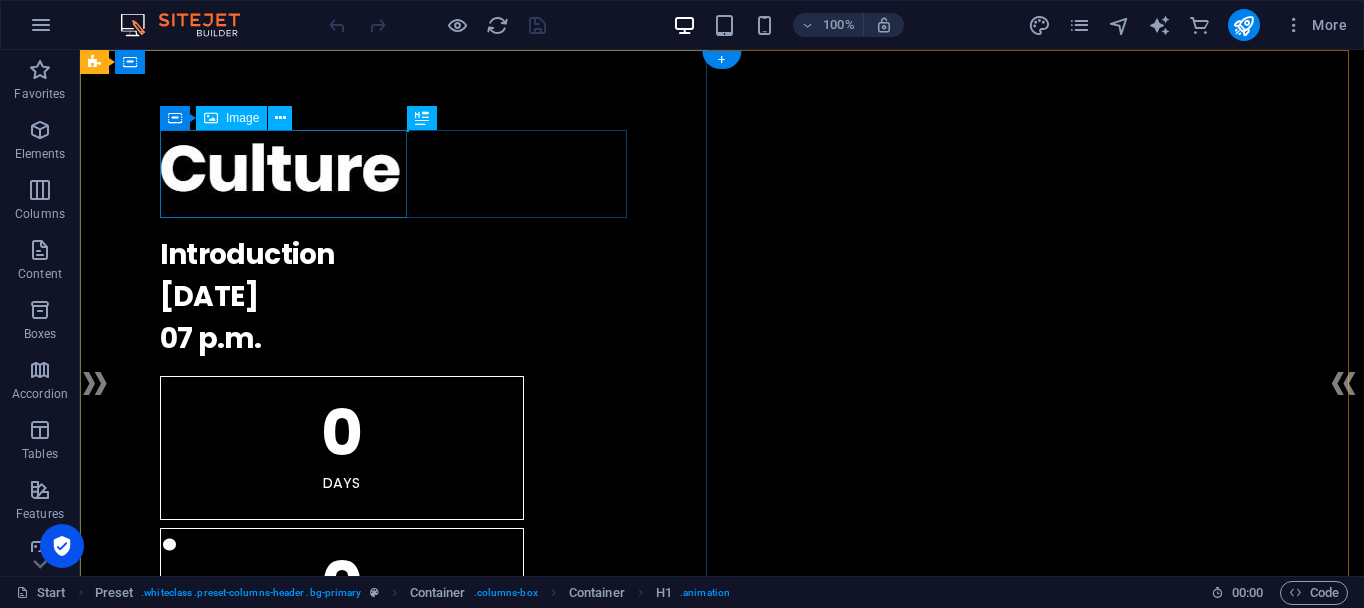 click at bounding box center (722, 174) 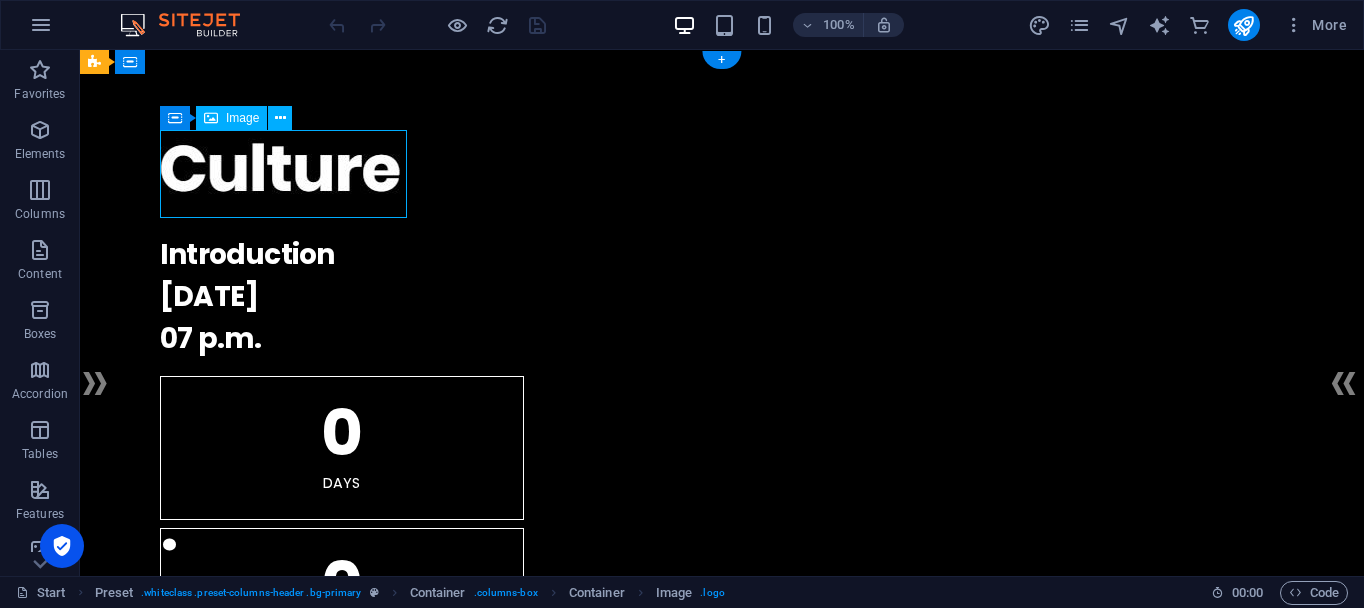click at bounding box center [722, 174] 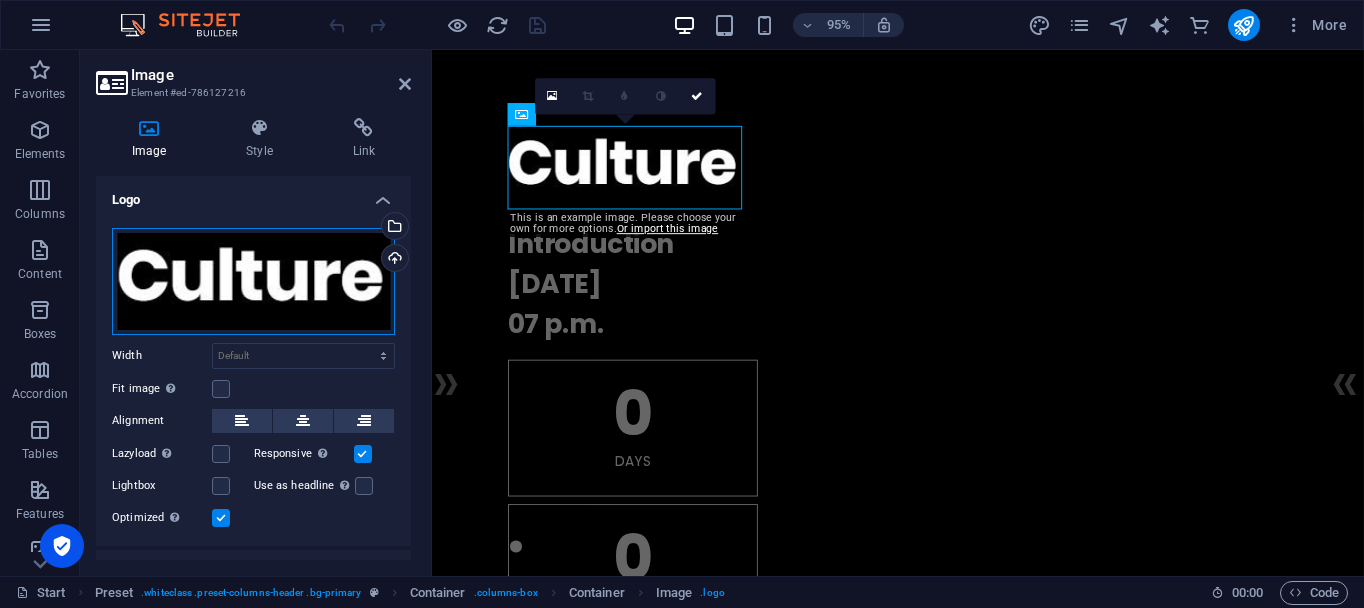 click on "Drag files here, click to choose files or select files from Files or our free stock photos & videos" at bounding box center [253, 281] 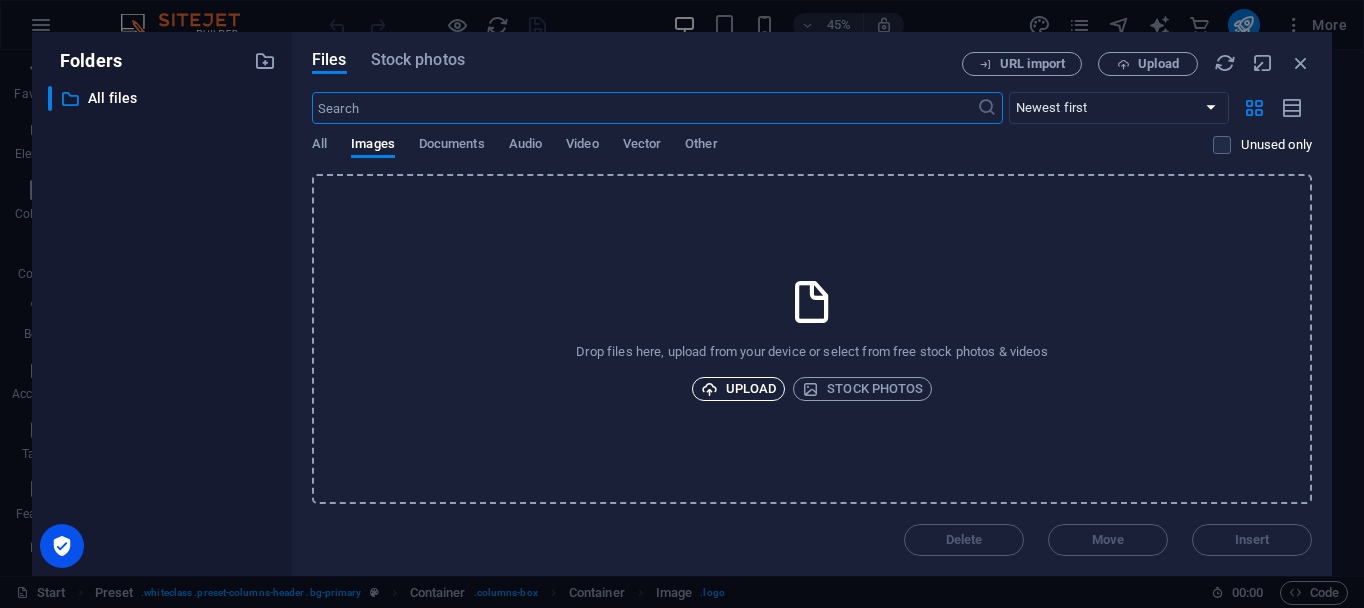 click on "Upload" at bounding box center (739, 389) 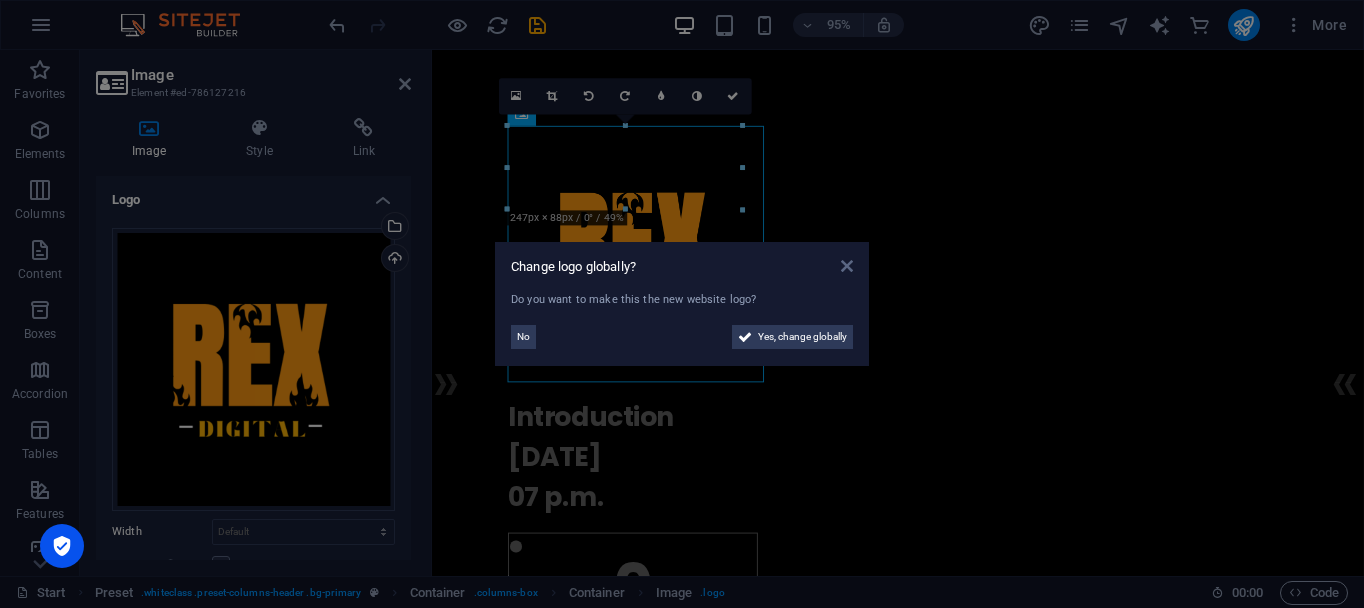 click at bounding box center [847, 266] 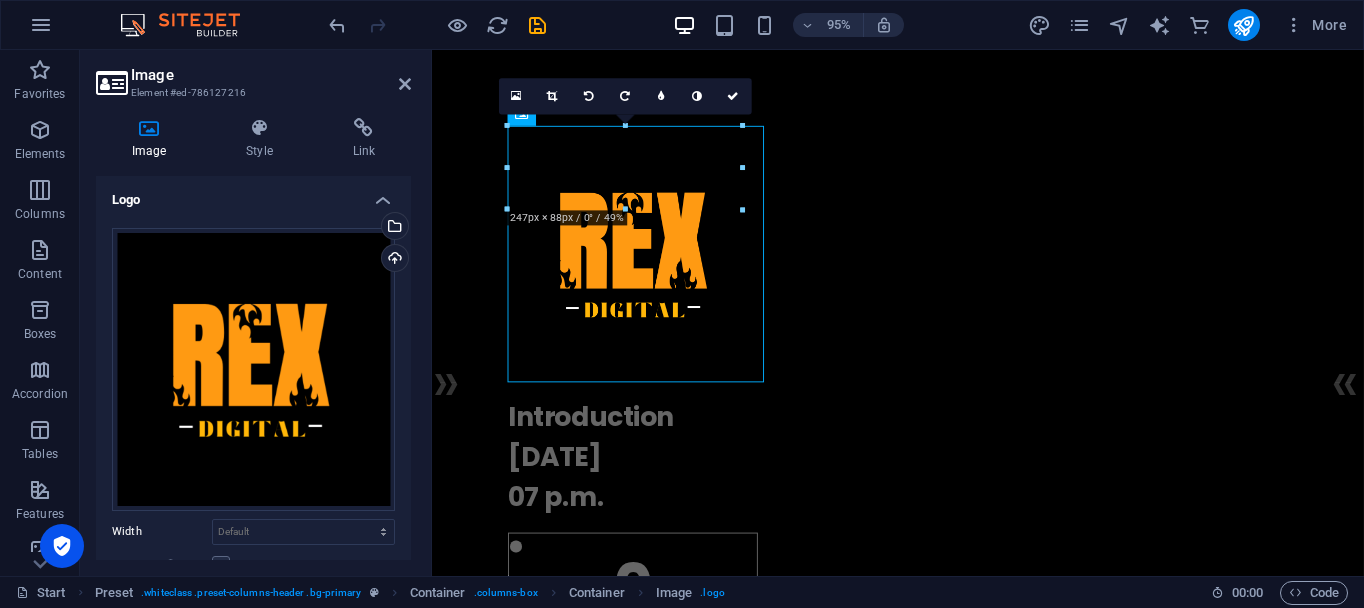 click at bounding box center [625, 210] 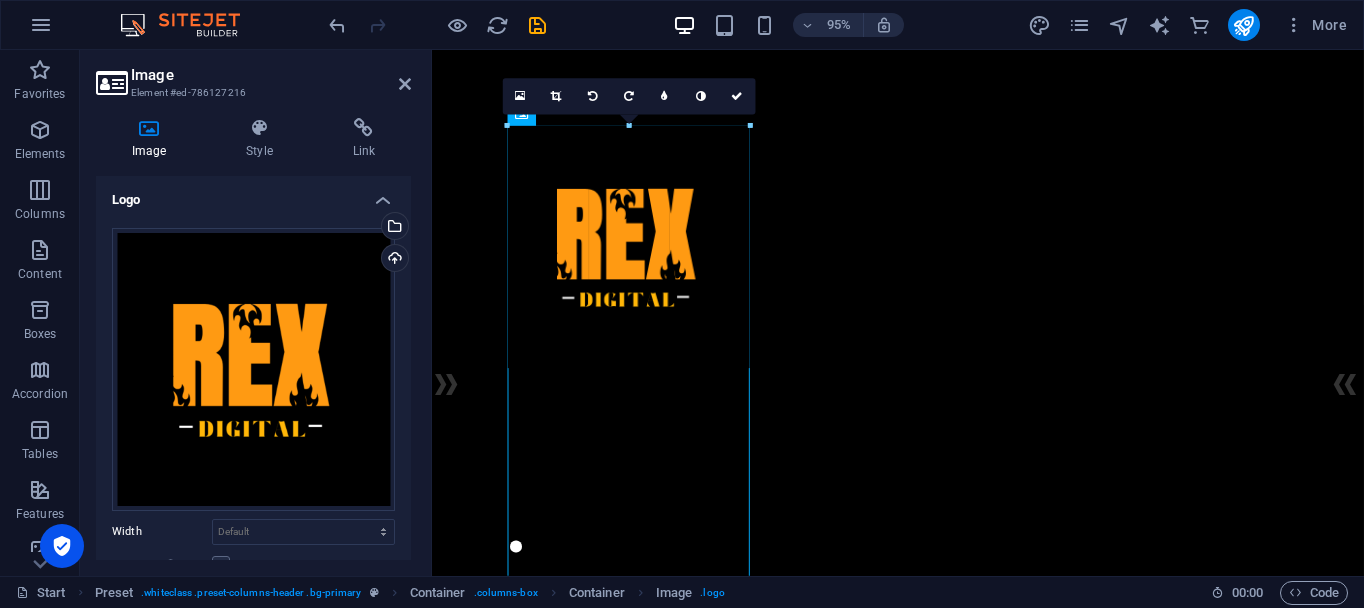 drag, startPoint x: 746, startPoint y: 207, endPoint x: 342, endPoint y: 57, distance: 430.94778 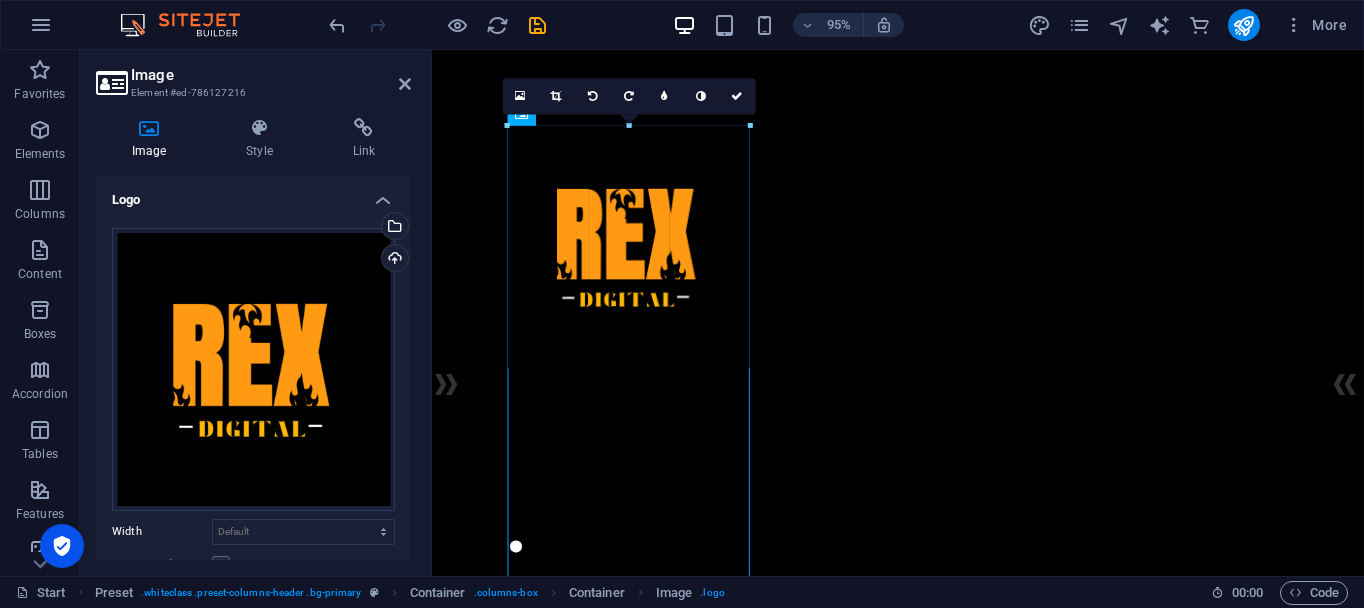 type on "255" 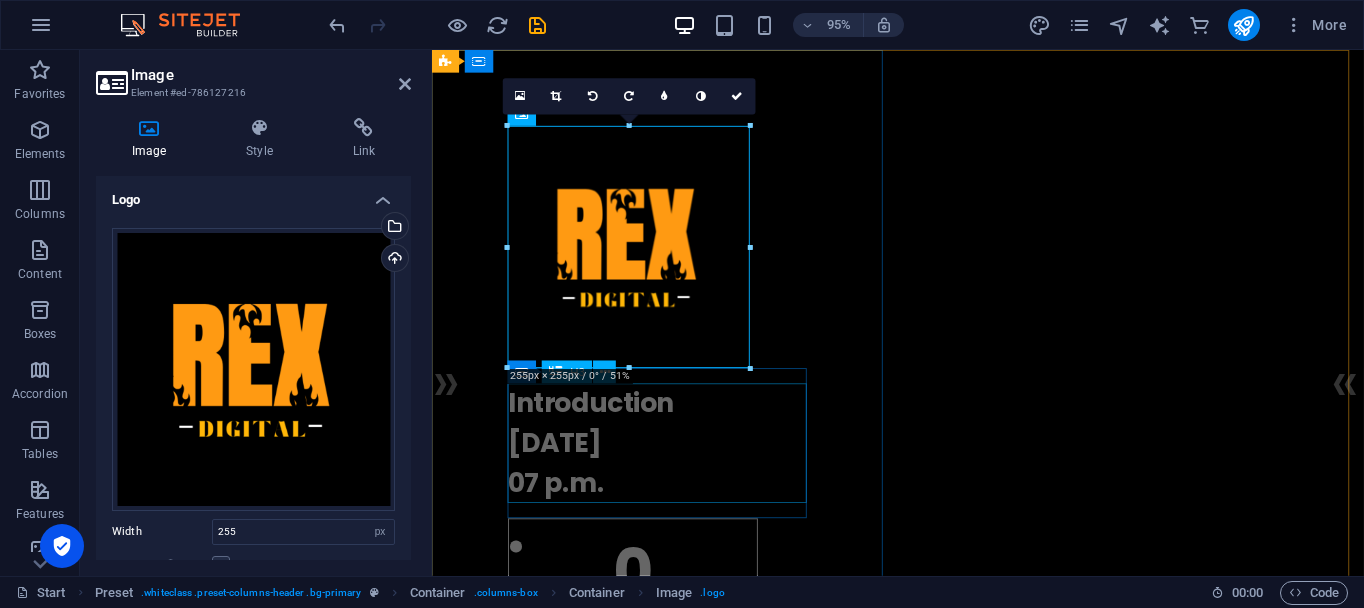 click on "Introduction 10.10.2027 07 p.m." at bounding box center (922, 464) 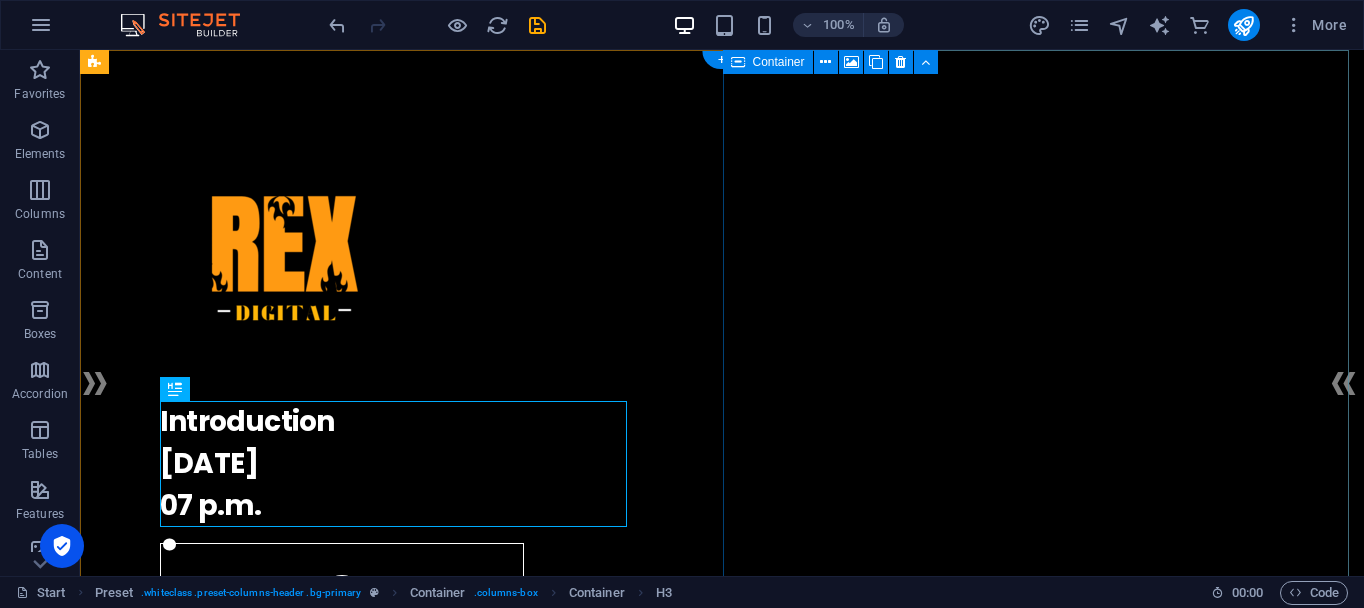 click on "Drop content here or  Add elements  Paste clipboard" at bounding box center [722, 2015] 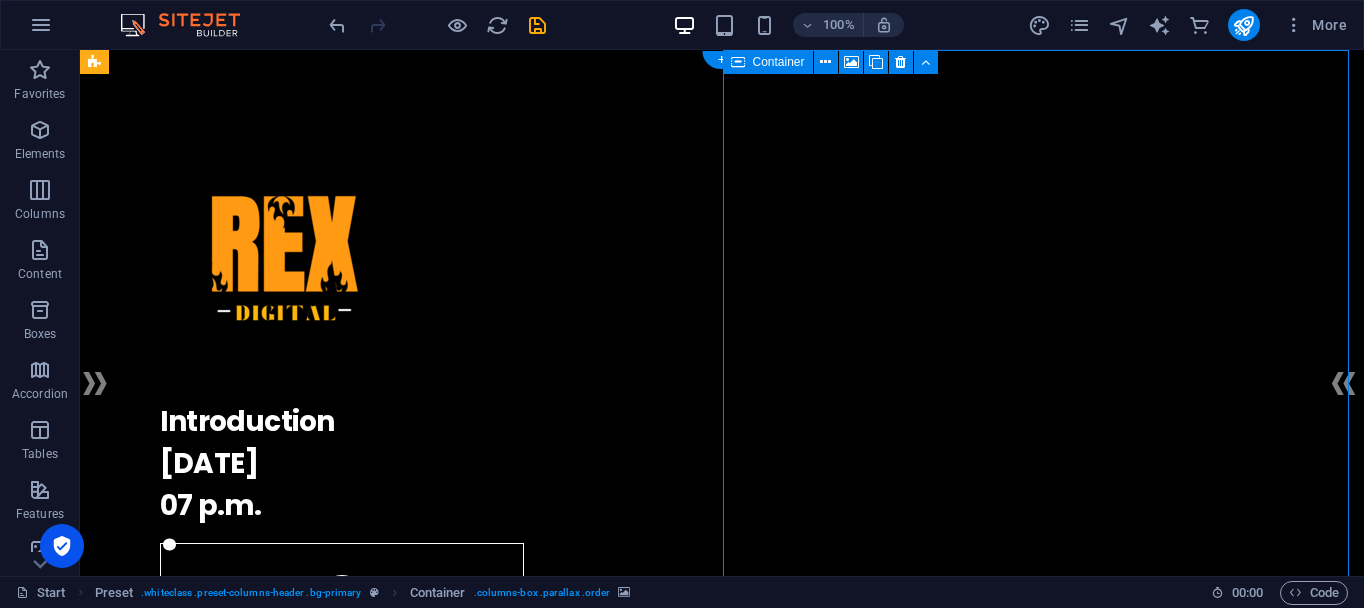 click on "Drop content here or  Add elements  Paste clipboard" at bounding box center [722, 2015] 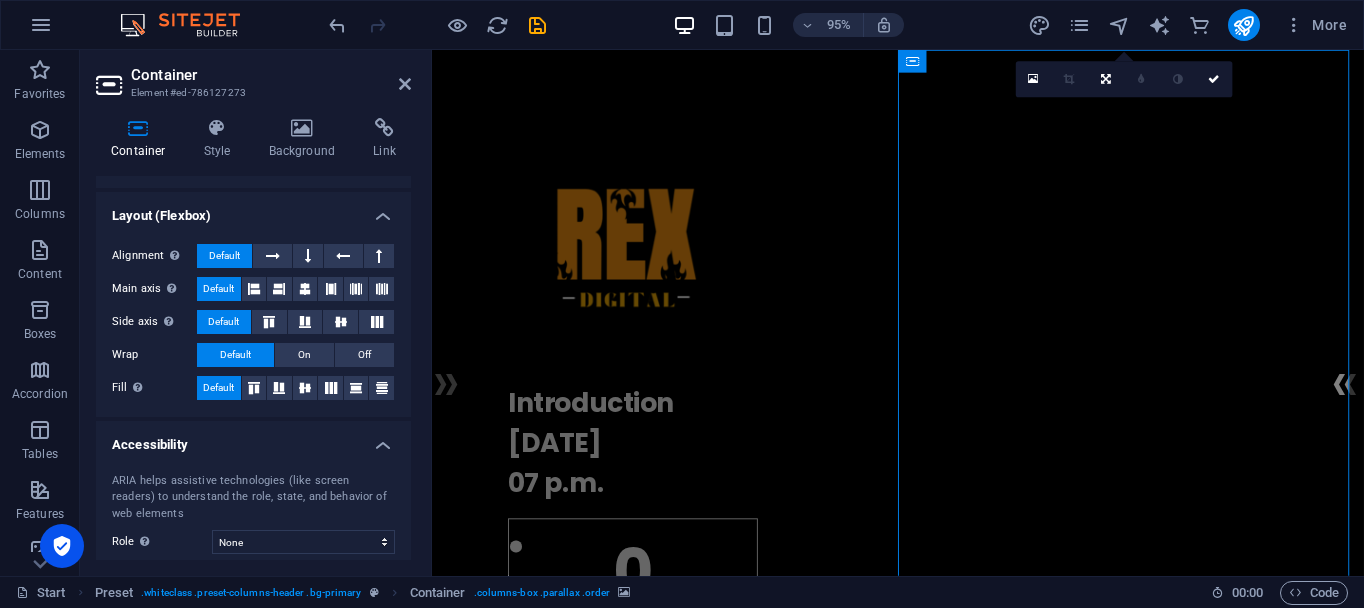 scroll, scrollTop: 0, scrollLeft: 0, axis: both 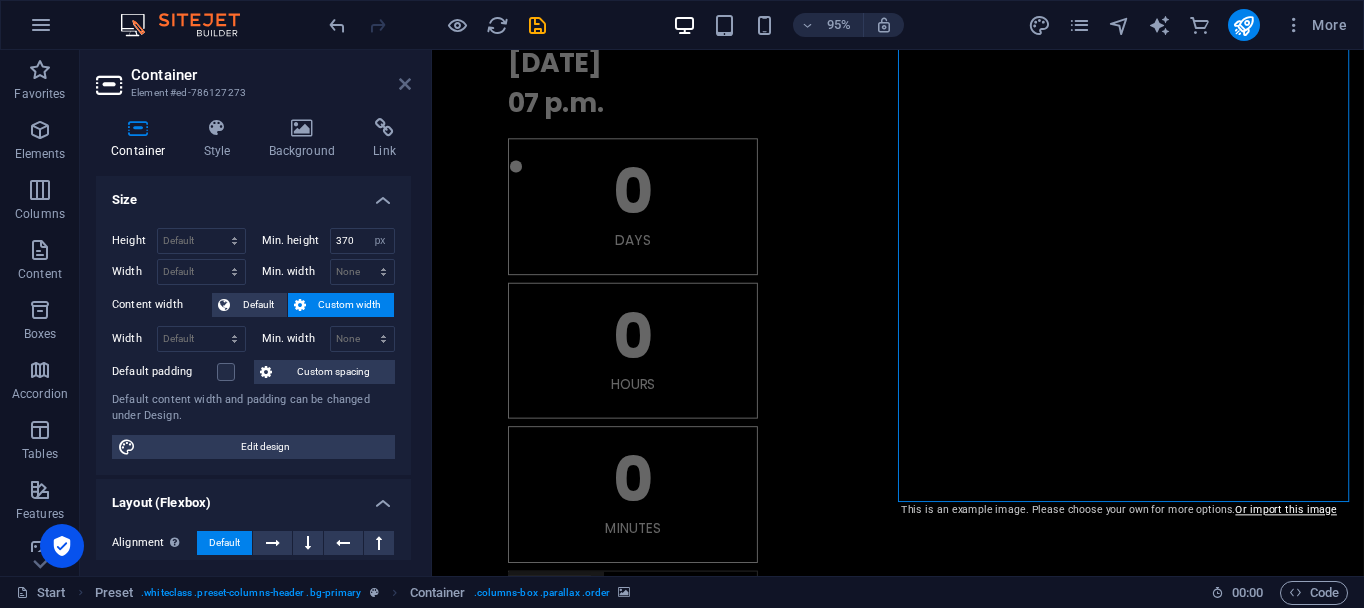 drag, startPoint x: 405, startPoint y: 81, endPoint x: 328, endPoint y: 33, distance: 90.73588 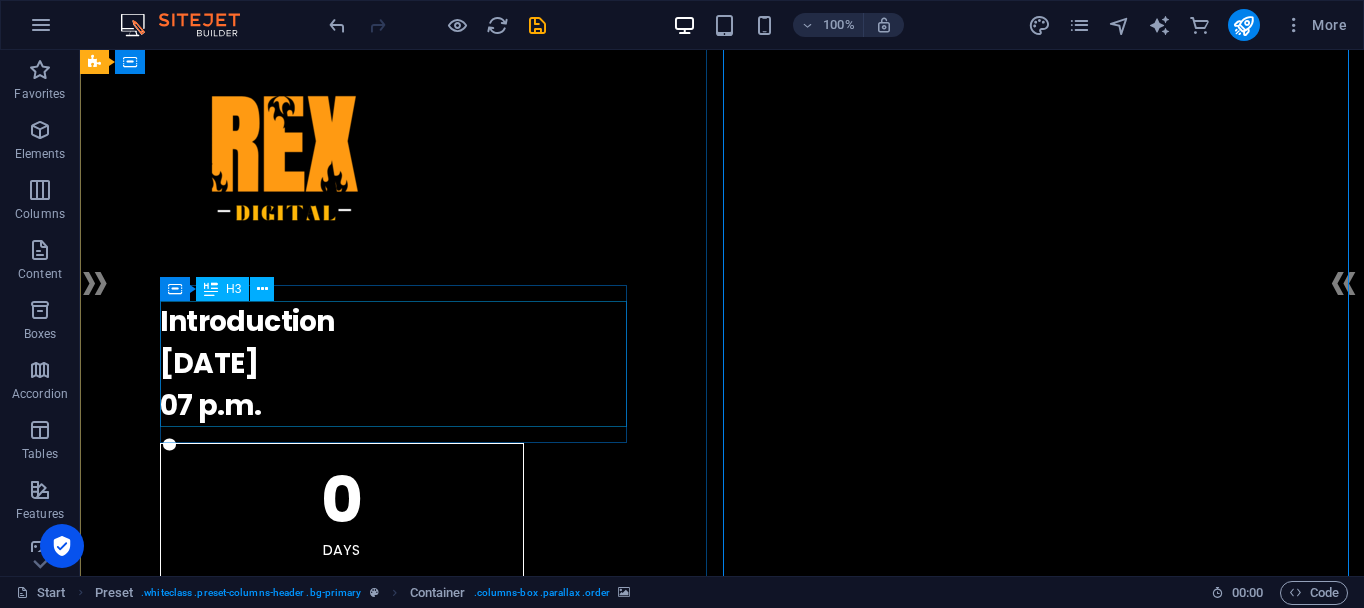 scroll, scrollTop: 400, scrollLeft: 0, axis: vertical 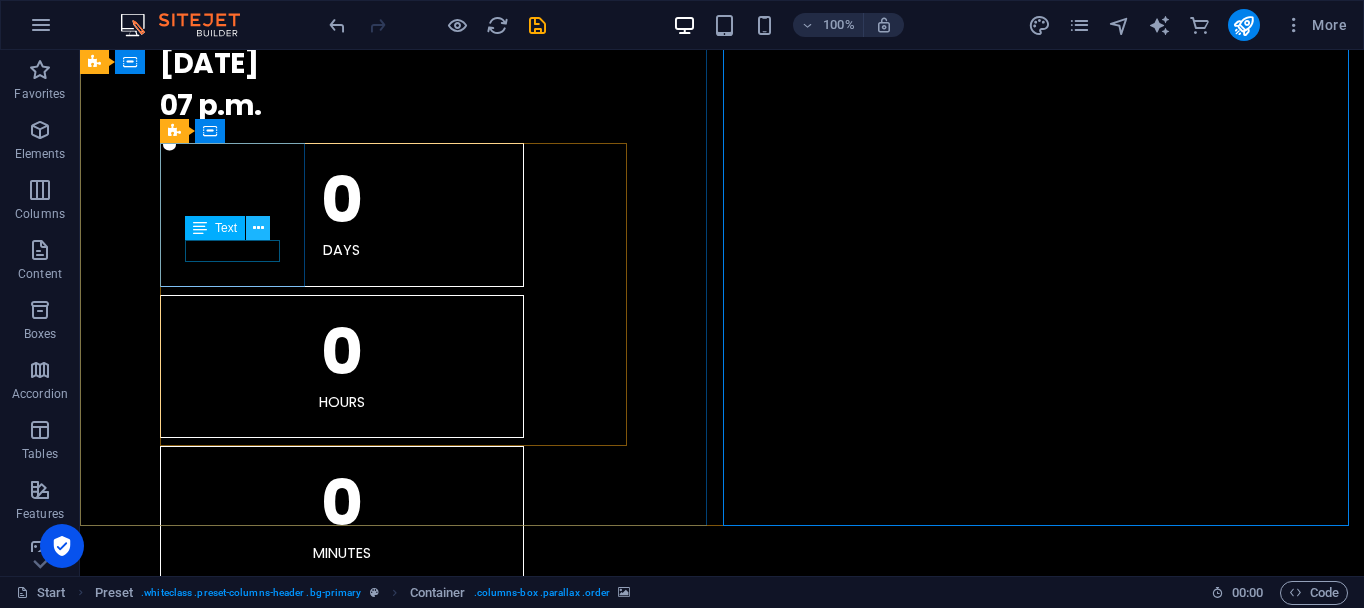 click at bounding box center (258, 228) 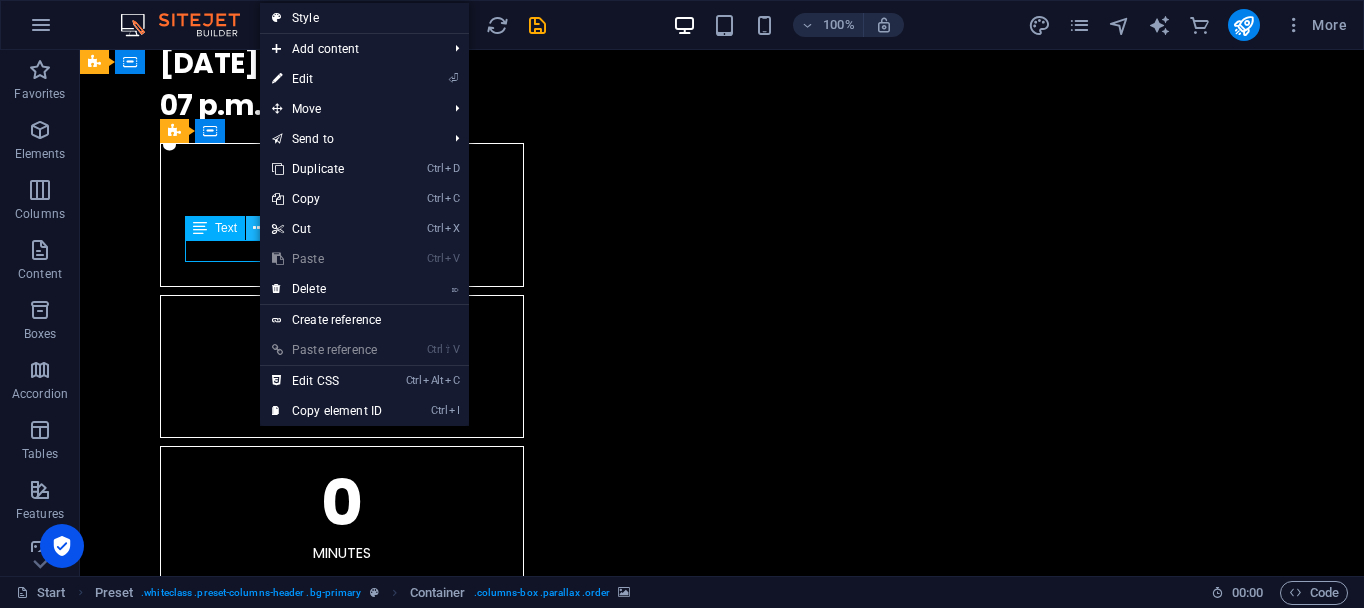 click at bounding box center (258, 228) 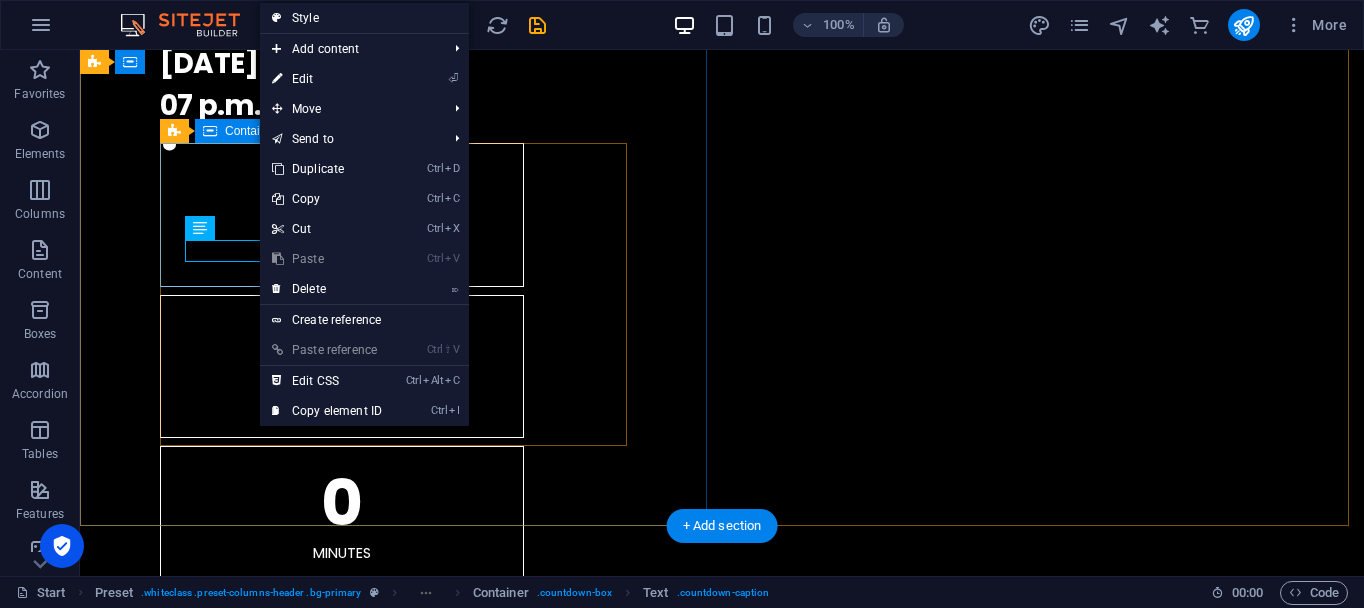 click on "0 Days" at bounding box center (342, 215) 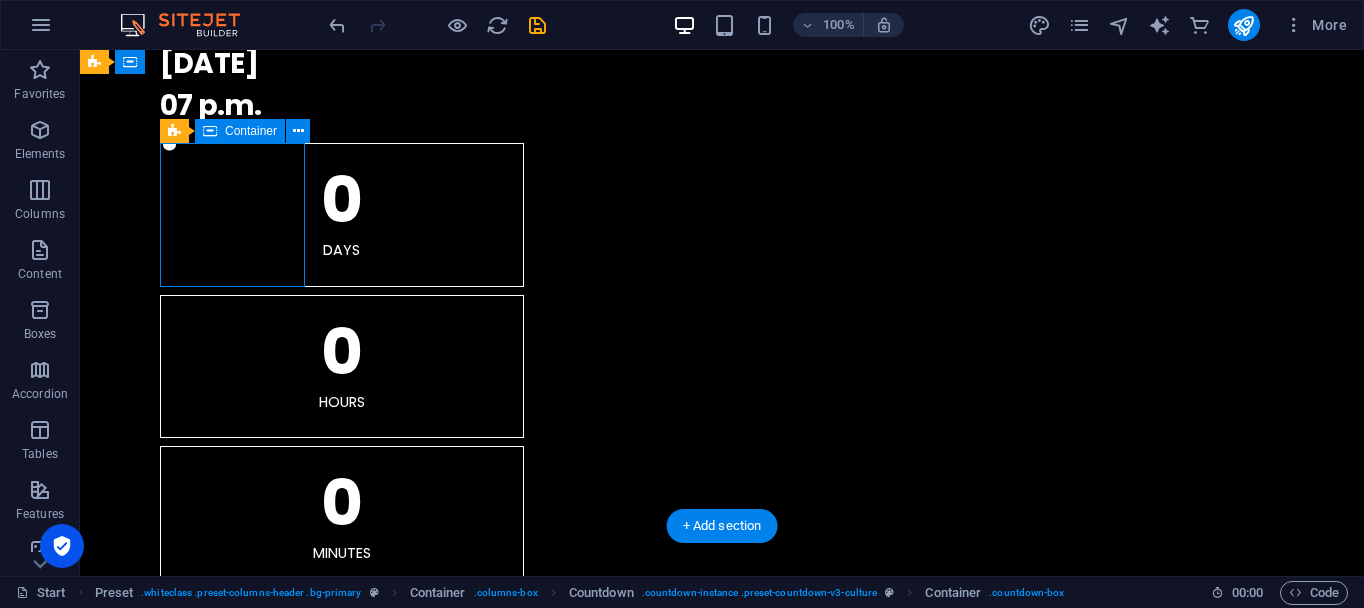 click on "0 Days" at bounding box center [342, 215] 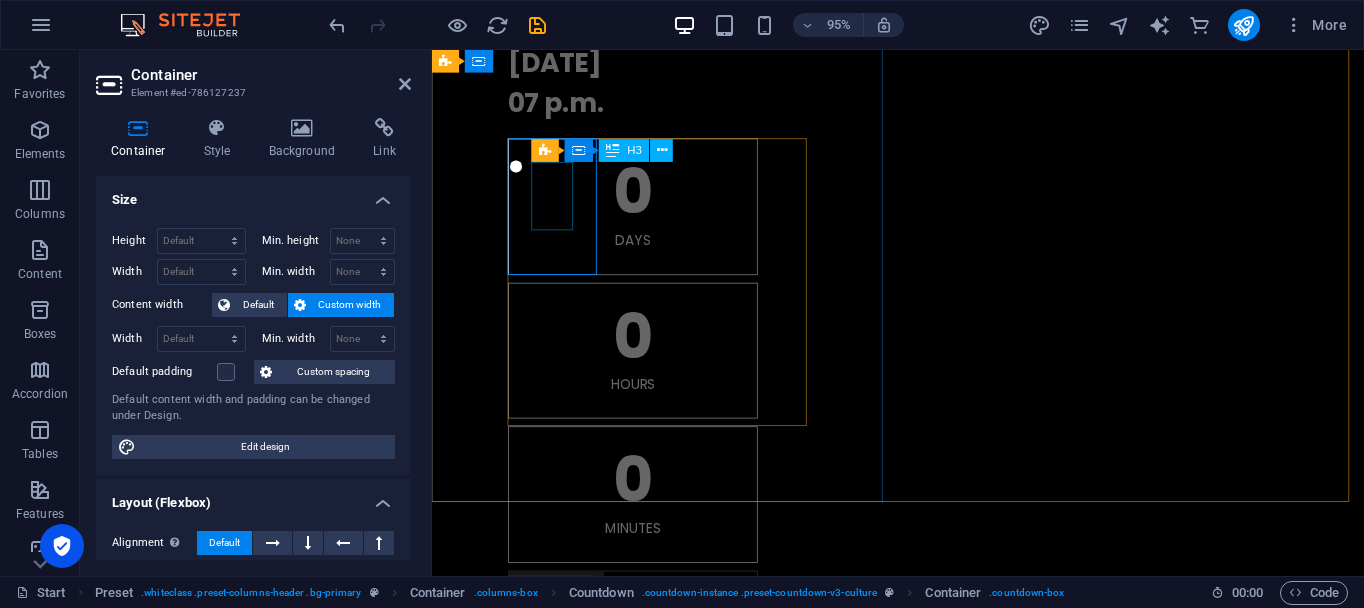 click on "0" at bounding box center (643, 200) 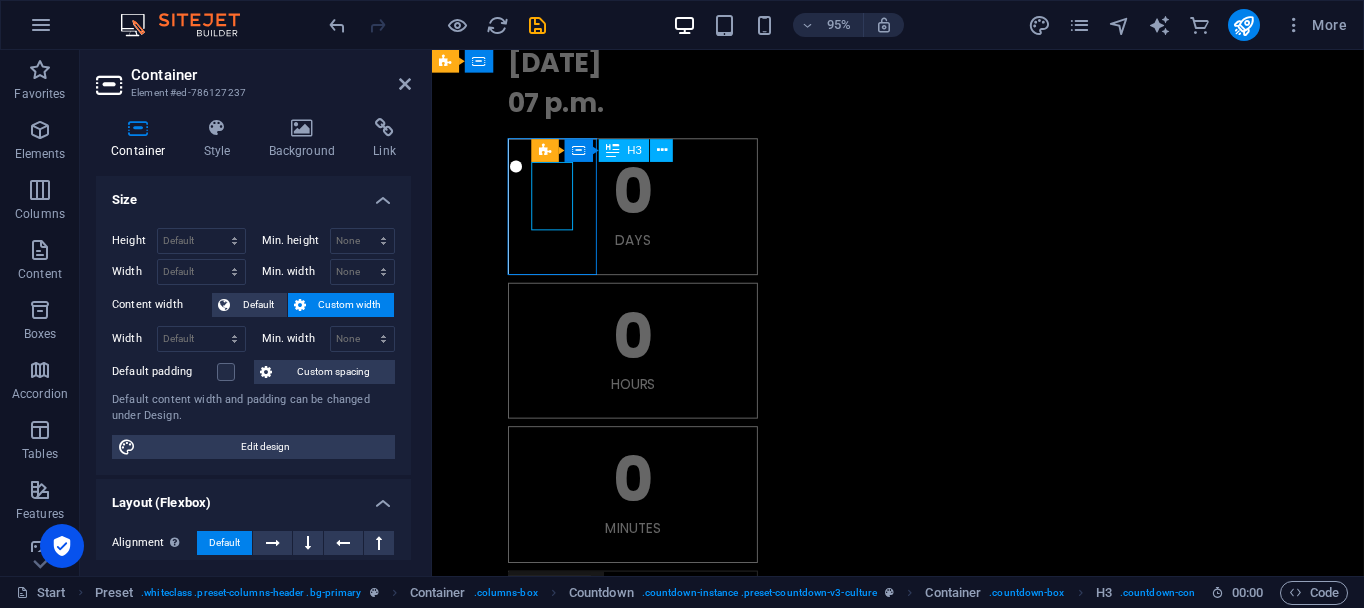 click on "0" at bounding box center [643, 200] 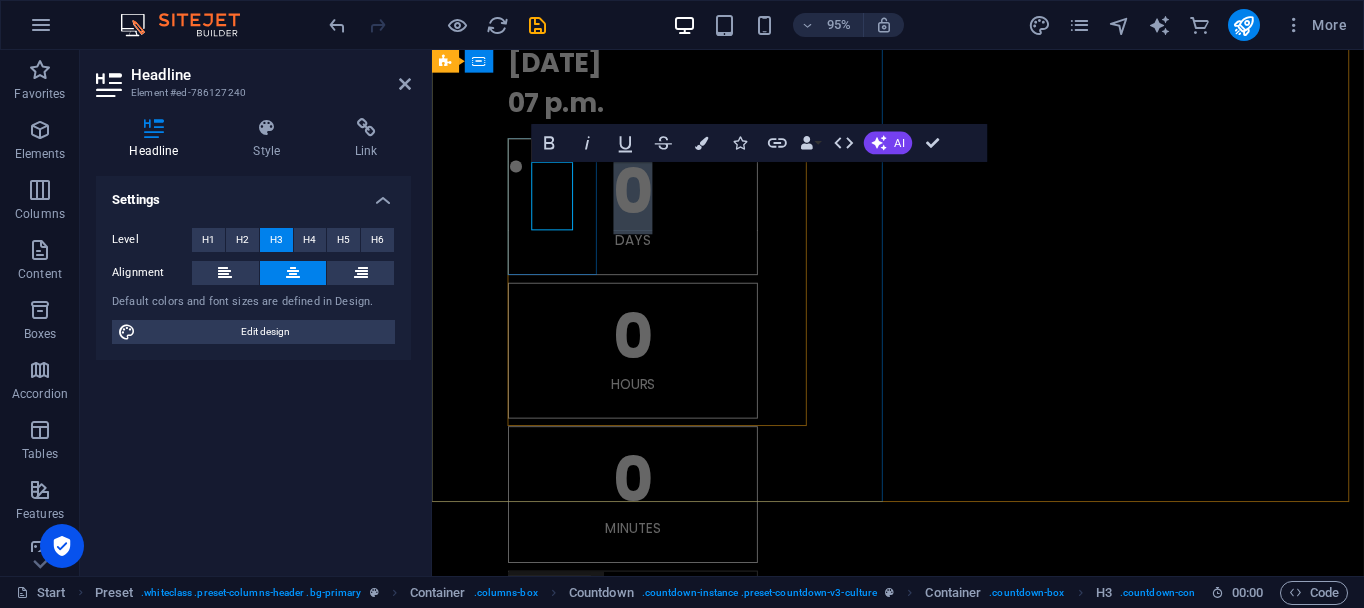 type 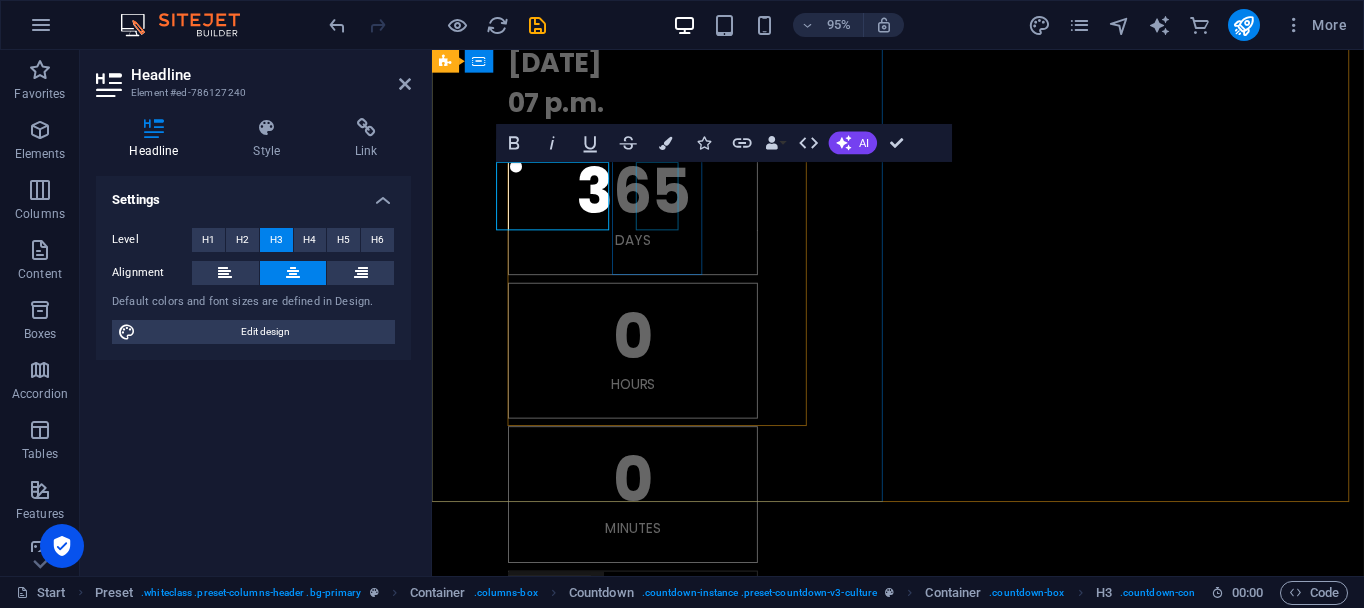 click on "0" at bounding box center (643, 352) 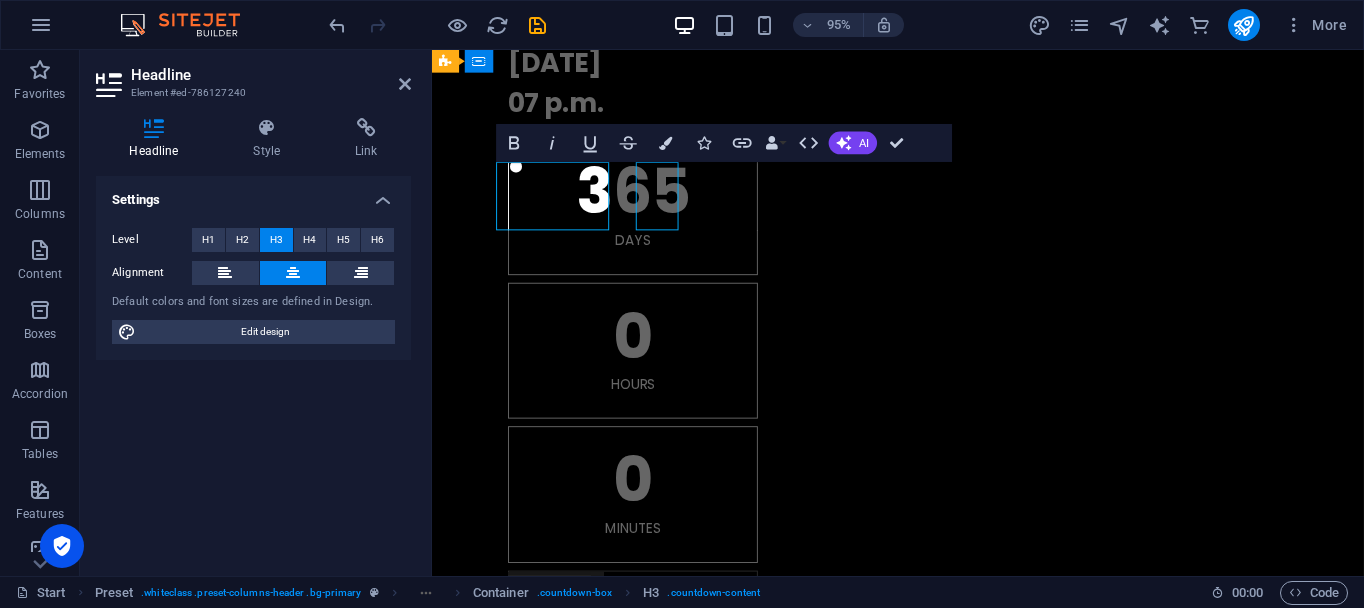 click on "0" at bounding box center [643, 352] 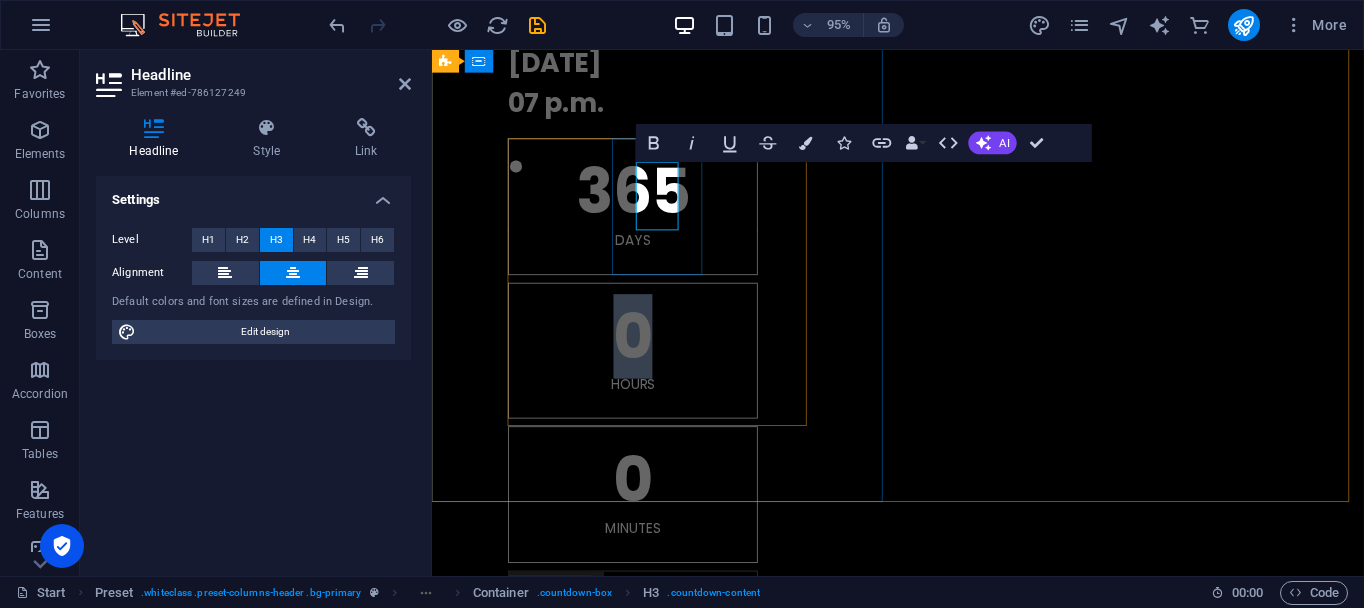 type 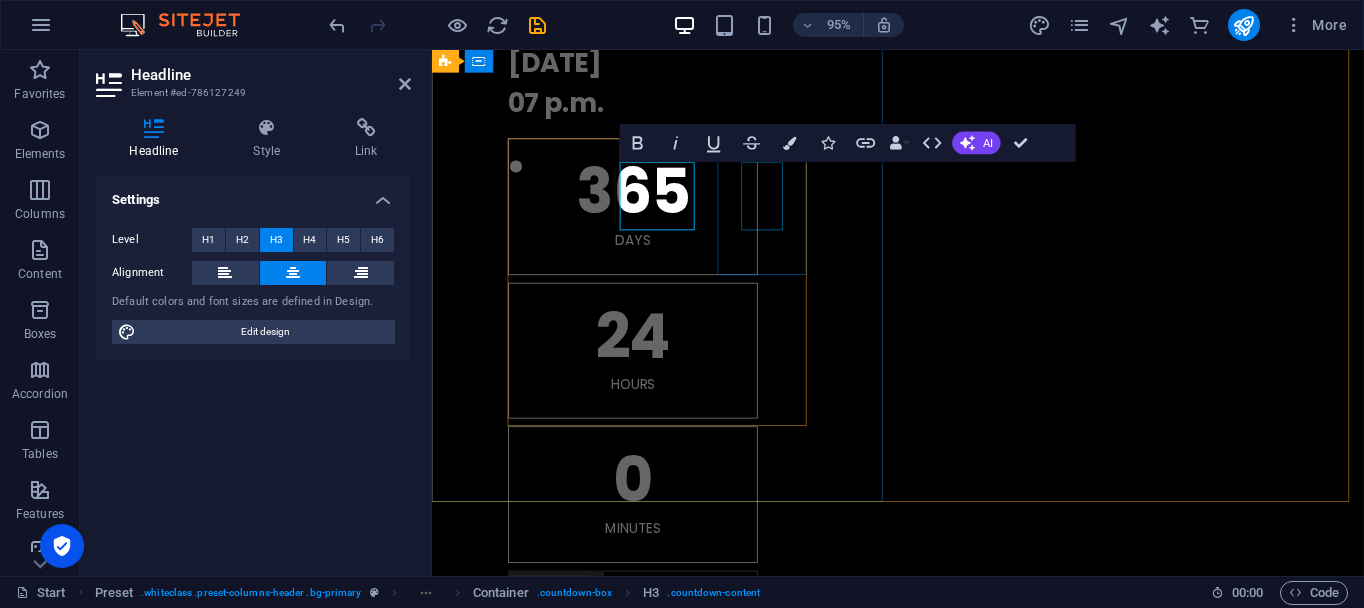 click on "0" at bounding box center (643, 503) 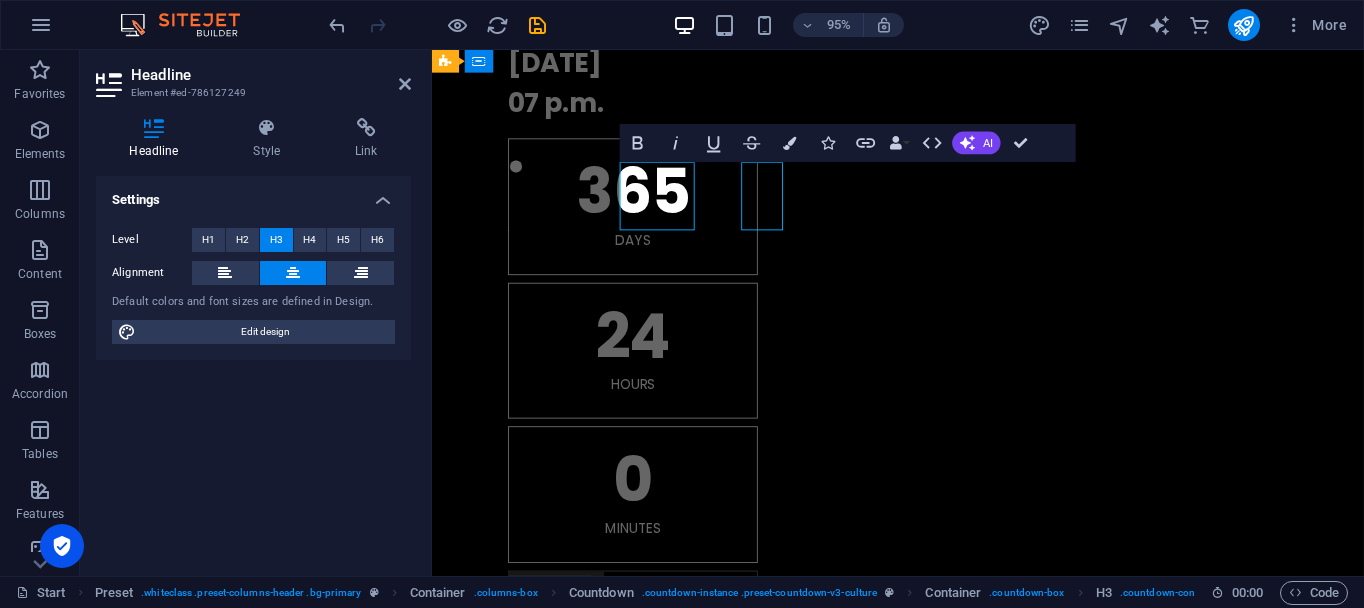 click on "0" at bounding box center [643, 503] 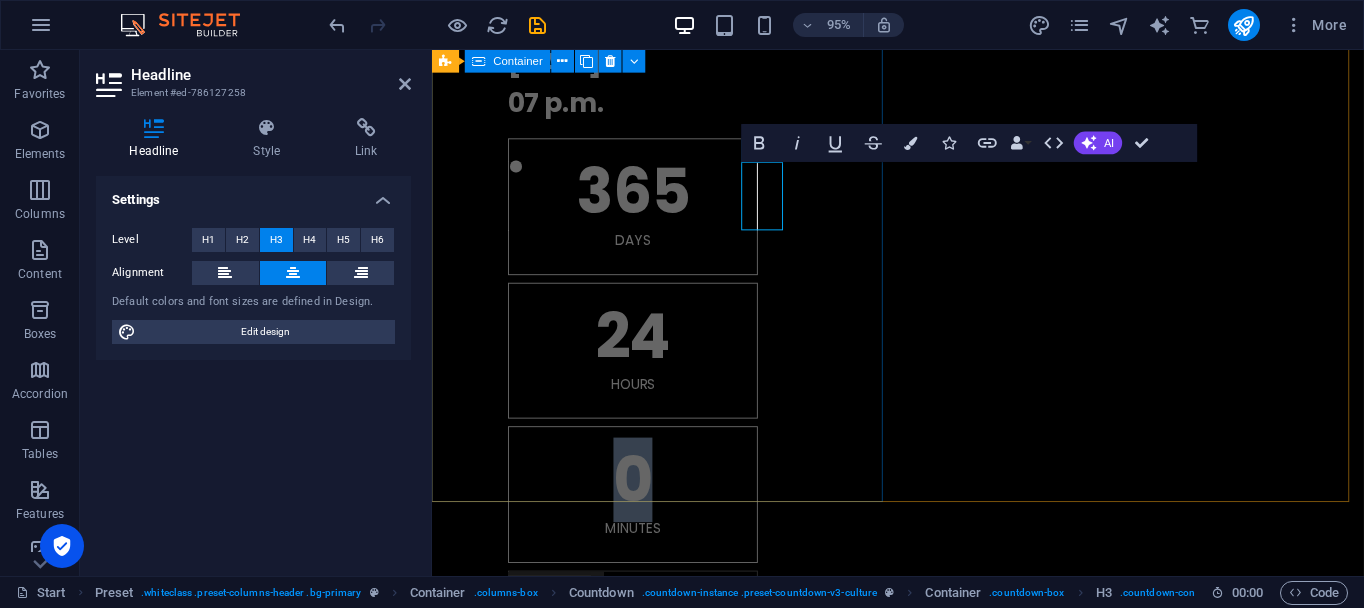 click on ". Introduction 10.10.2027 07 p.m. 365 Days 24 Hours 0 Minutes 0 Seconds" at bounding box center (922, 235) 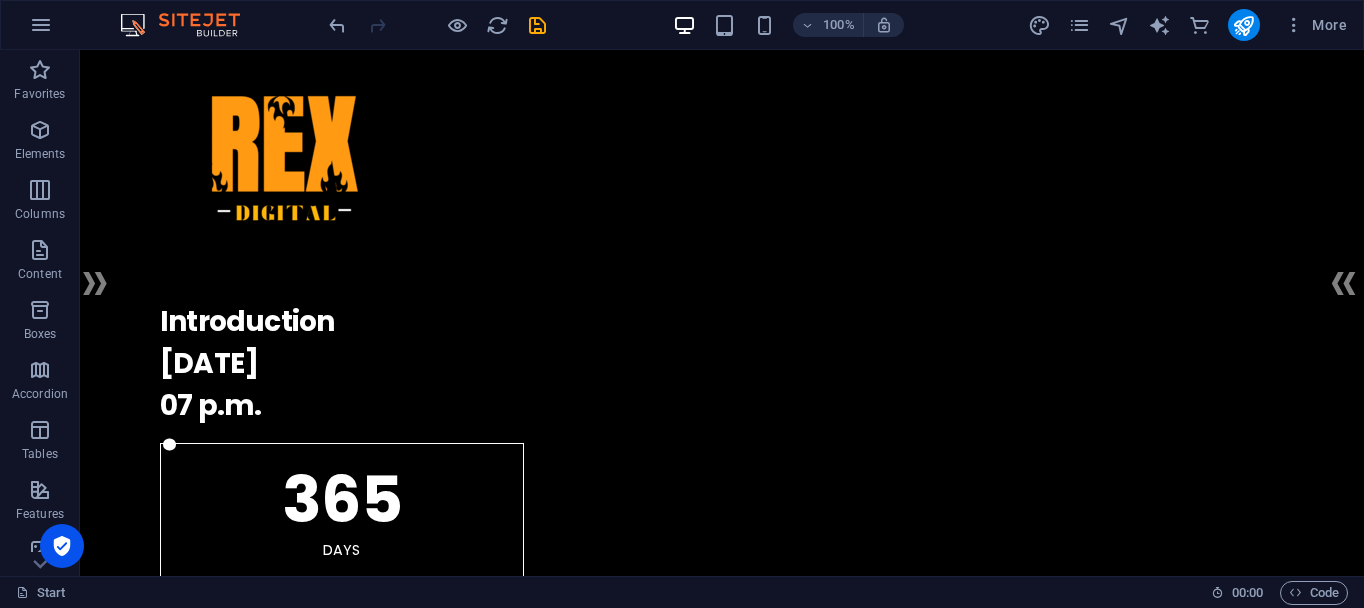 scroll, scrollTop: 0, scrollLeft: 0, axis: both 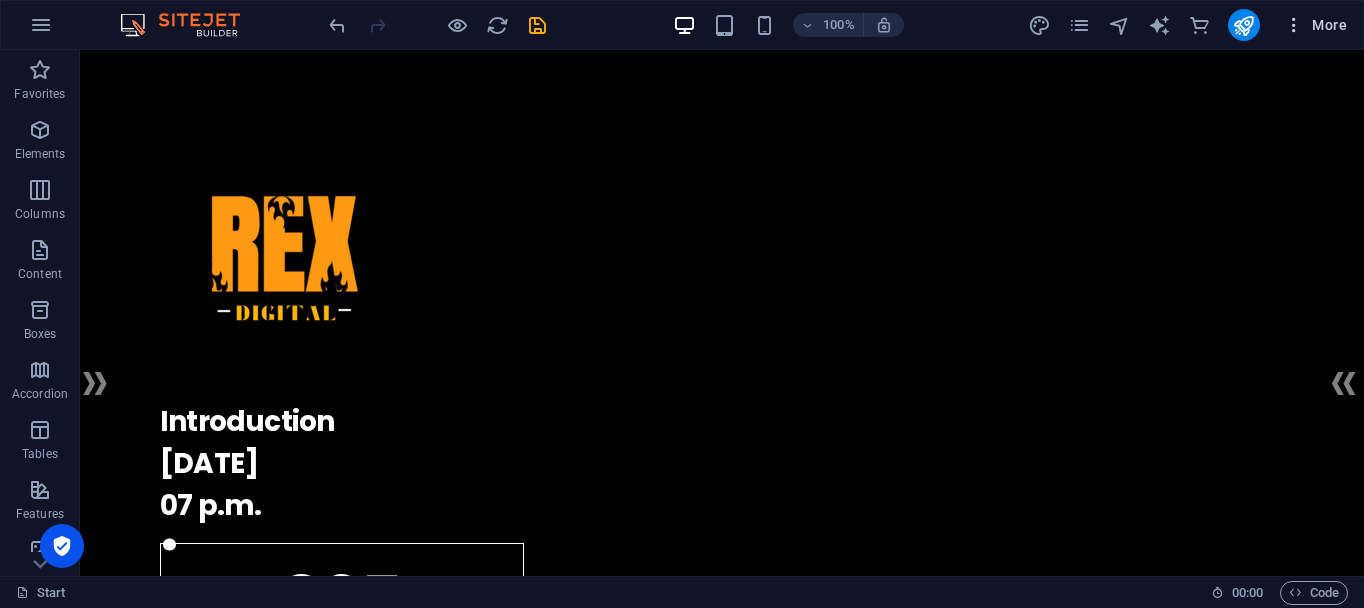 click on "More" at bounding box center (1315, 25) 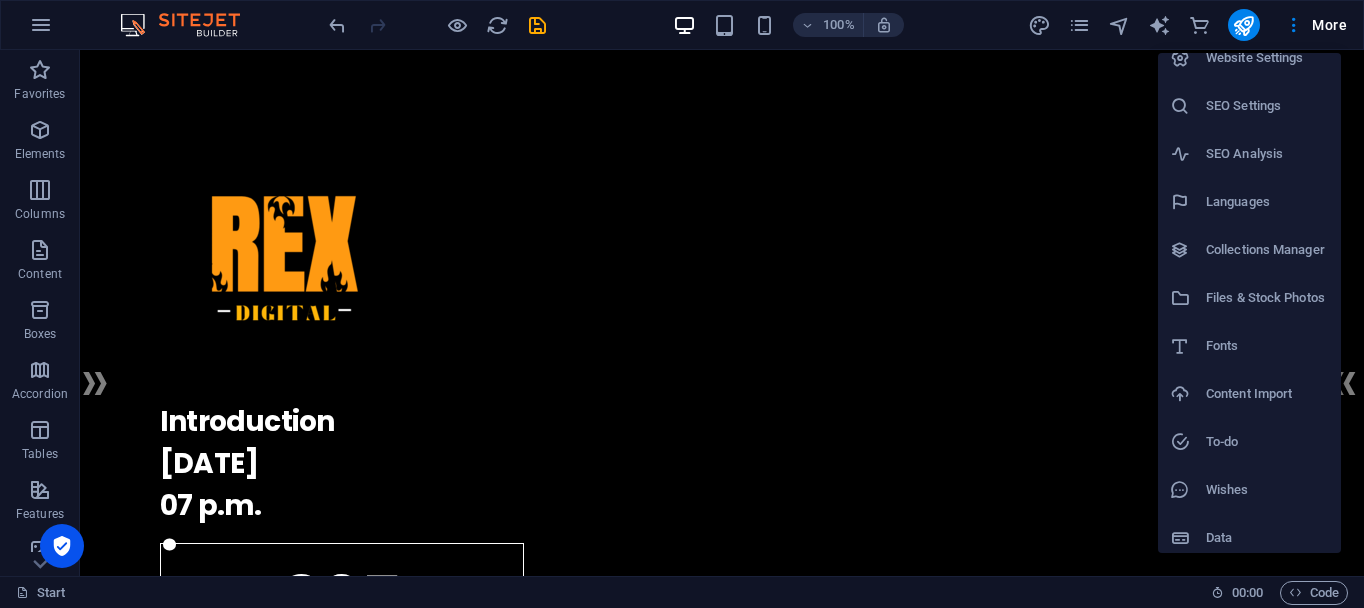 scroll, scrollTop: 28, scrollLeft: 0, axis: vertical 